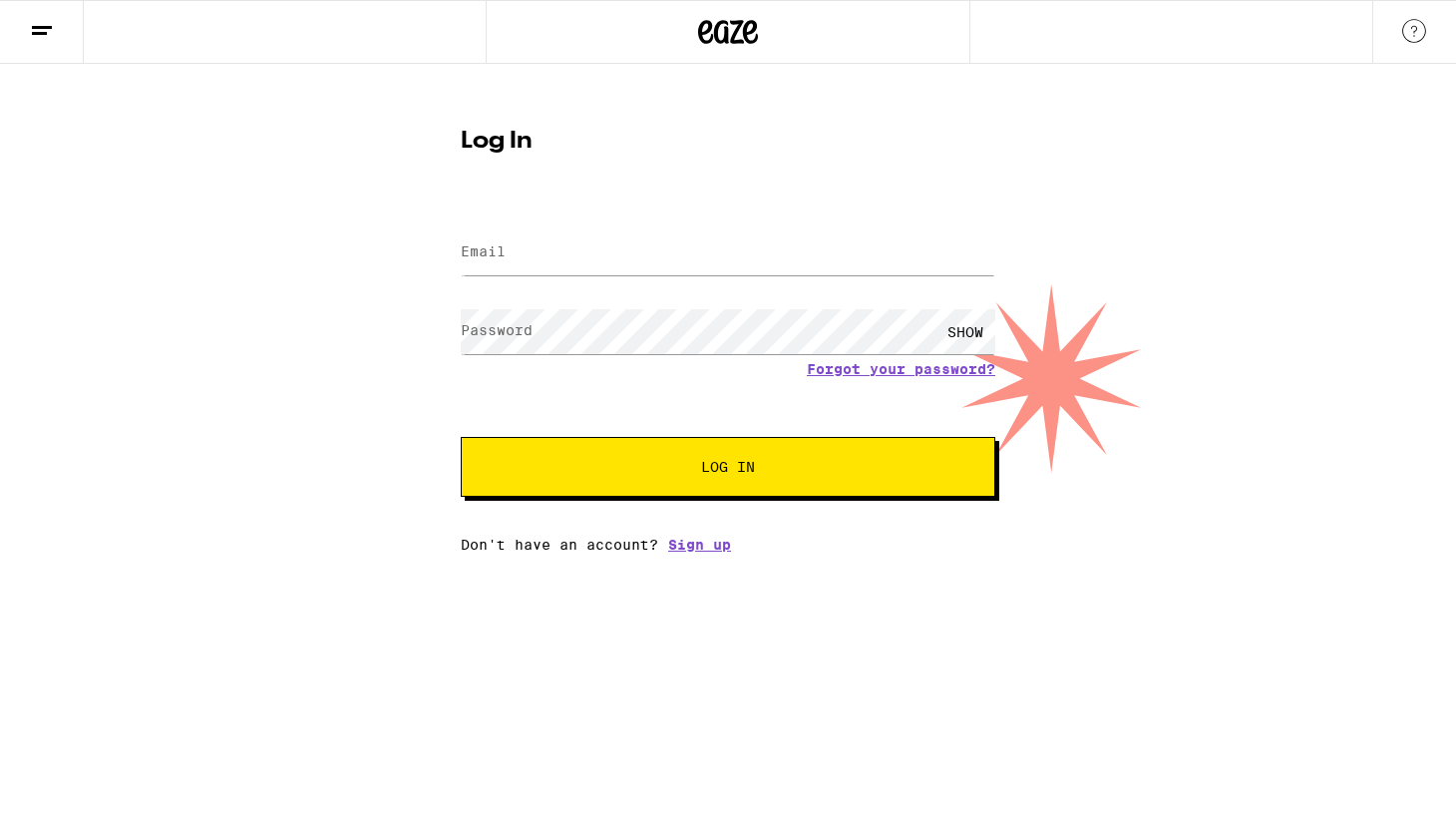 scroll, scrollTop: 0, scrollLeft: 0, axis: both 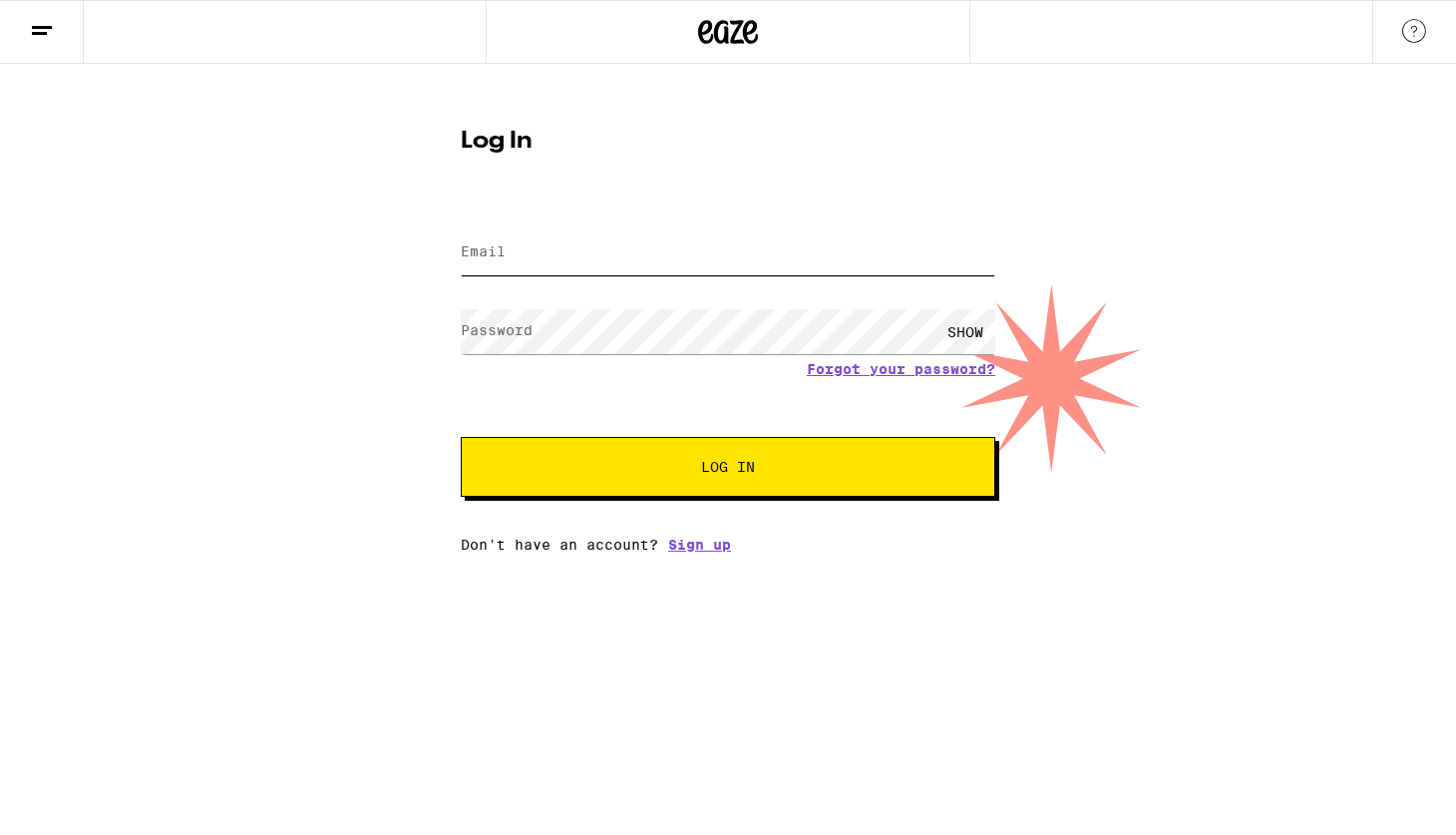 click on "Email" at bounding box center (728, 252) 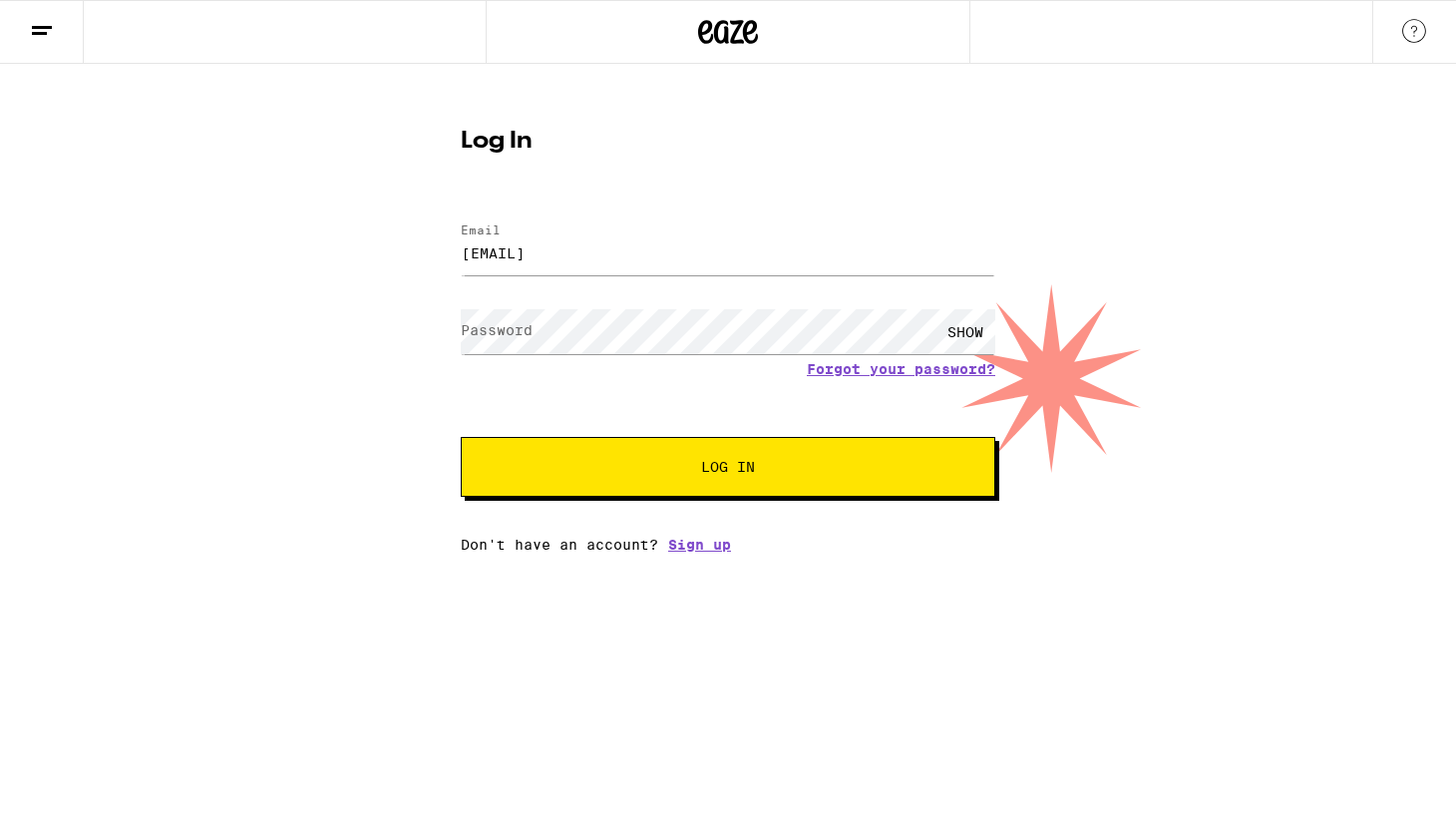 click on "Password" at bounding box center [497, 330] 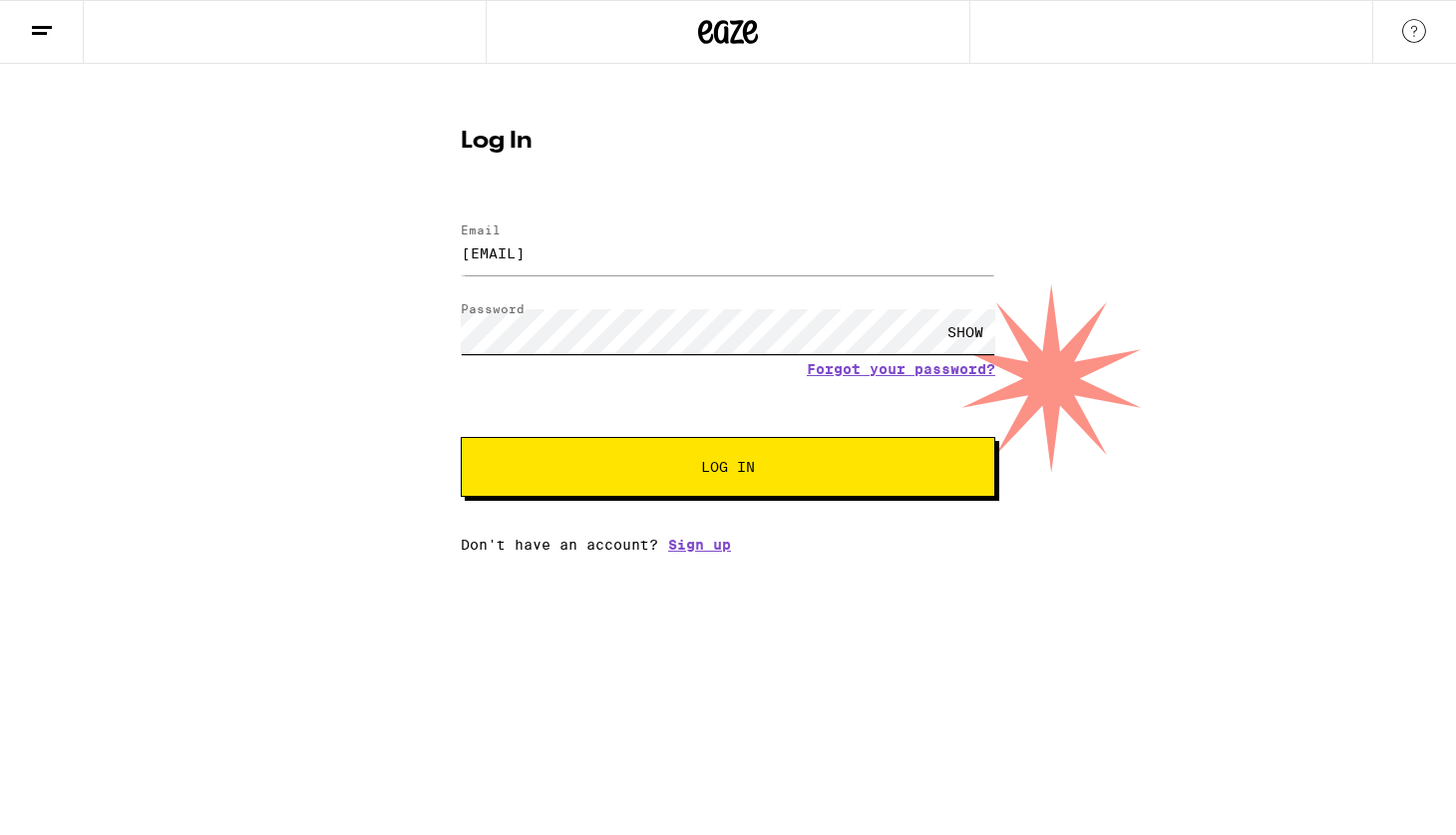 click on "Log In" at bounding box center [728, 467] 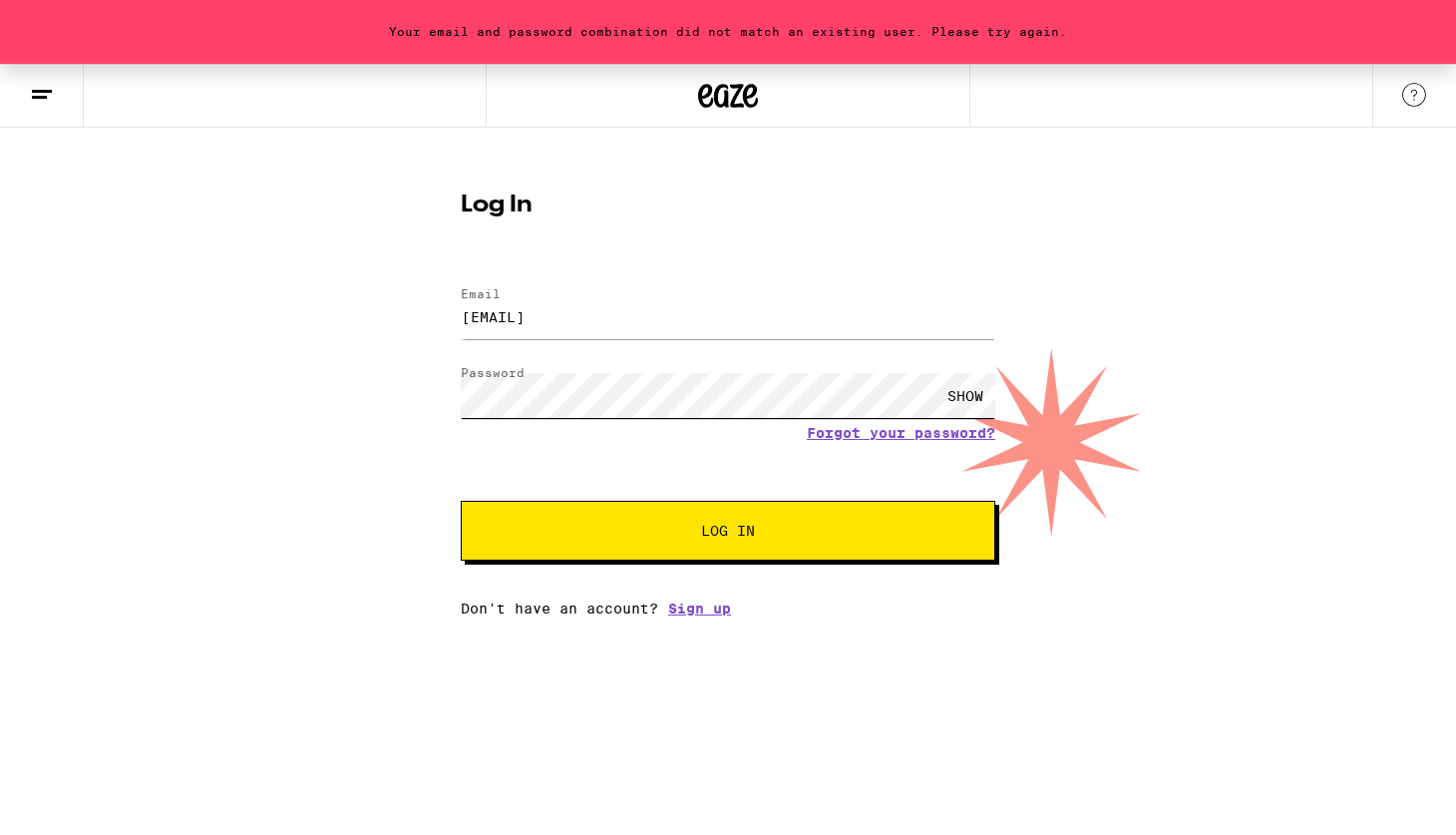 click on "Log In" at bounding box center [728, 531] 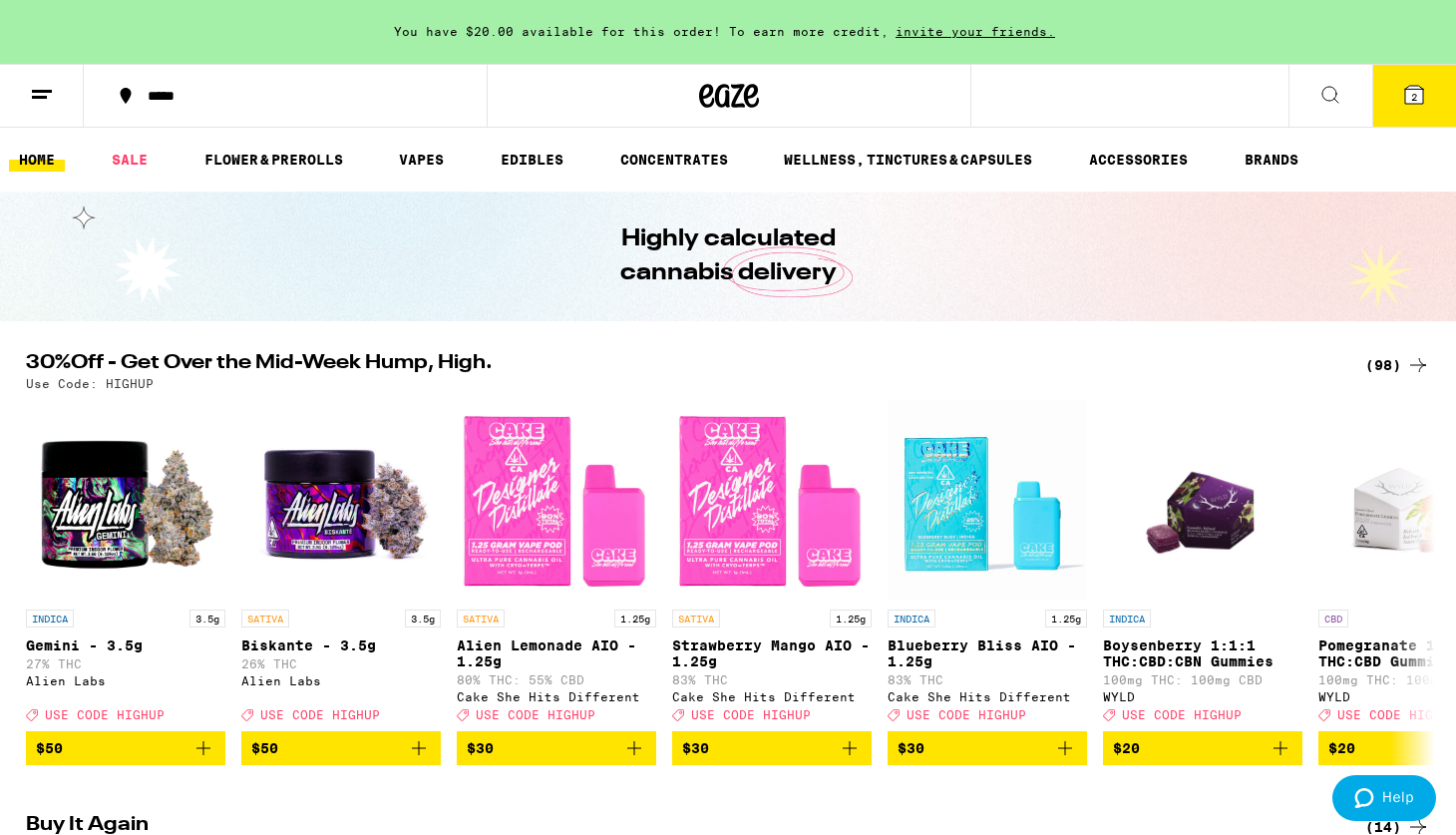 click on "(98)" at bounding box center [1397, 365] 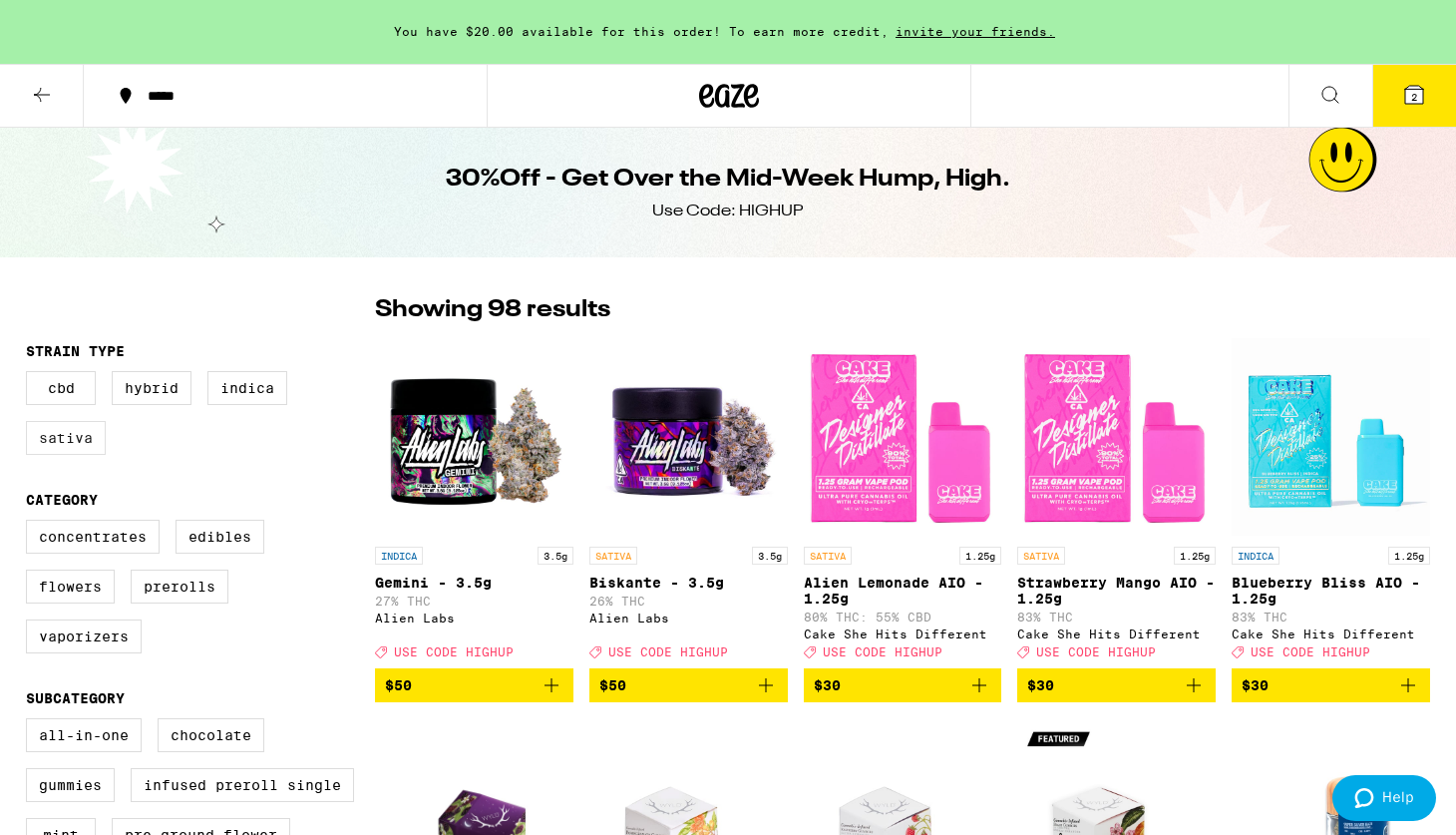 click on "Sativa" at bounding box center (66, 438) 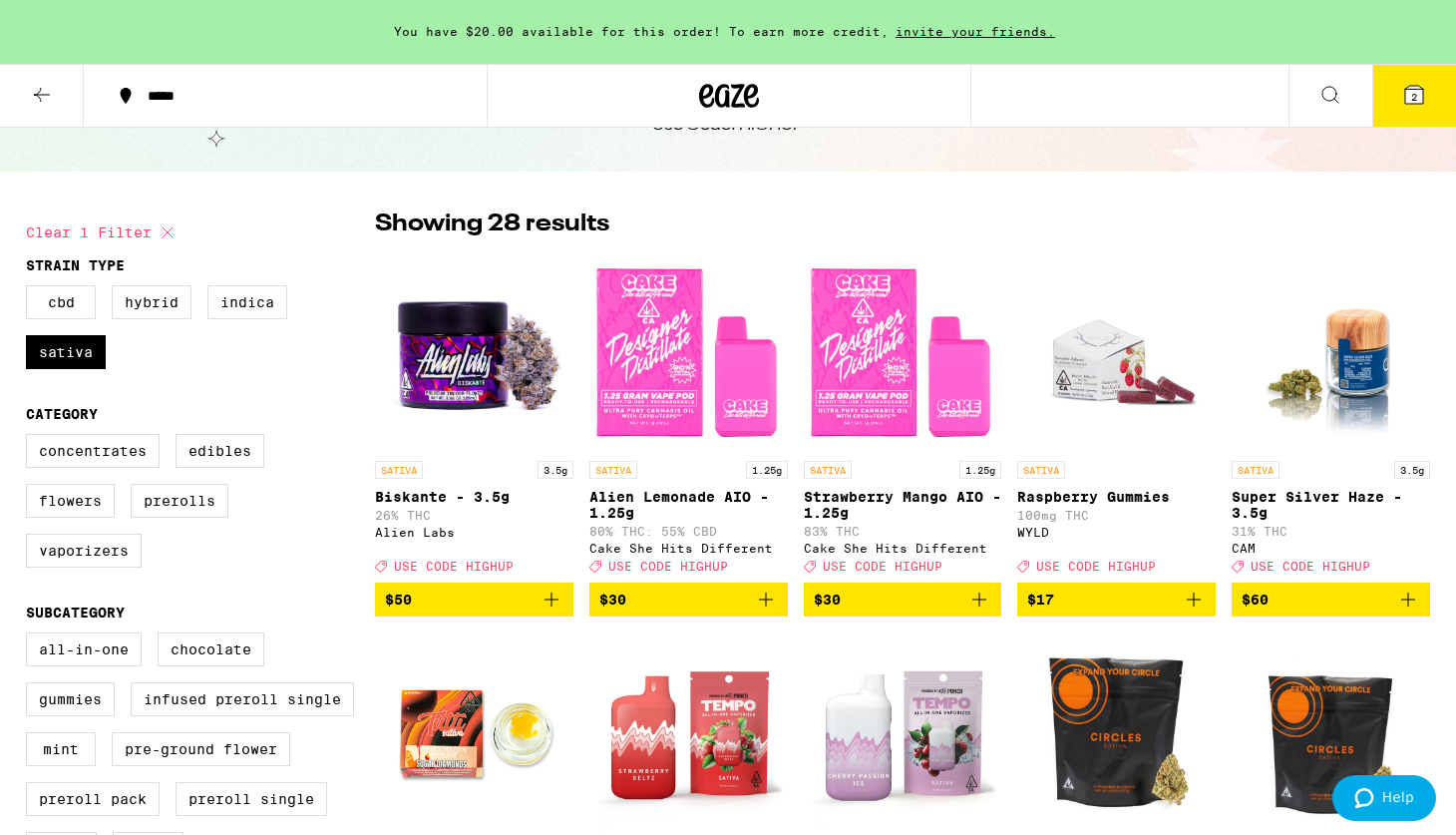 scroll, scrollTop: 94, scrollLeft: 0, axis: vertical 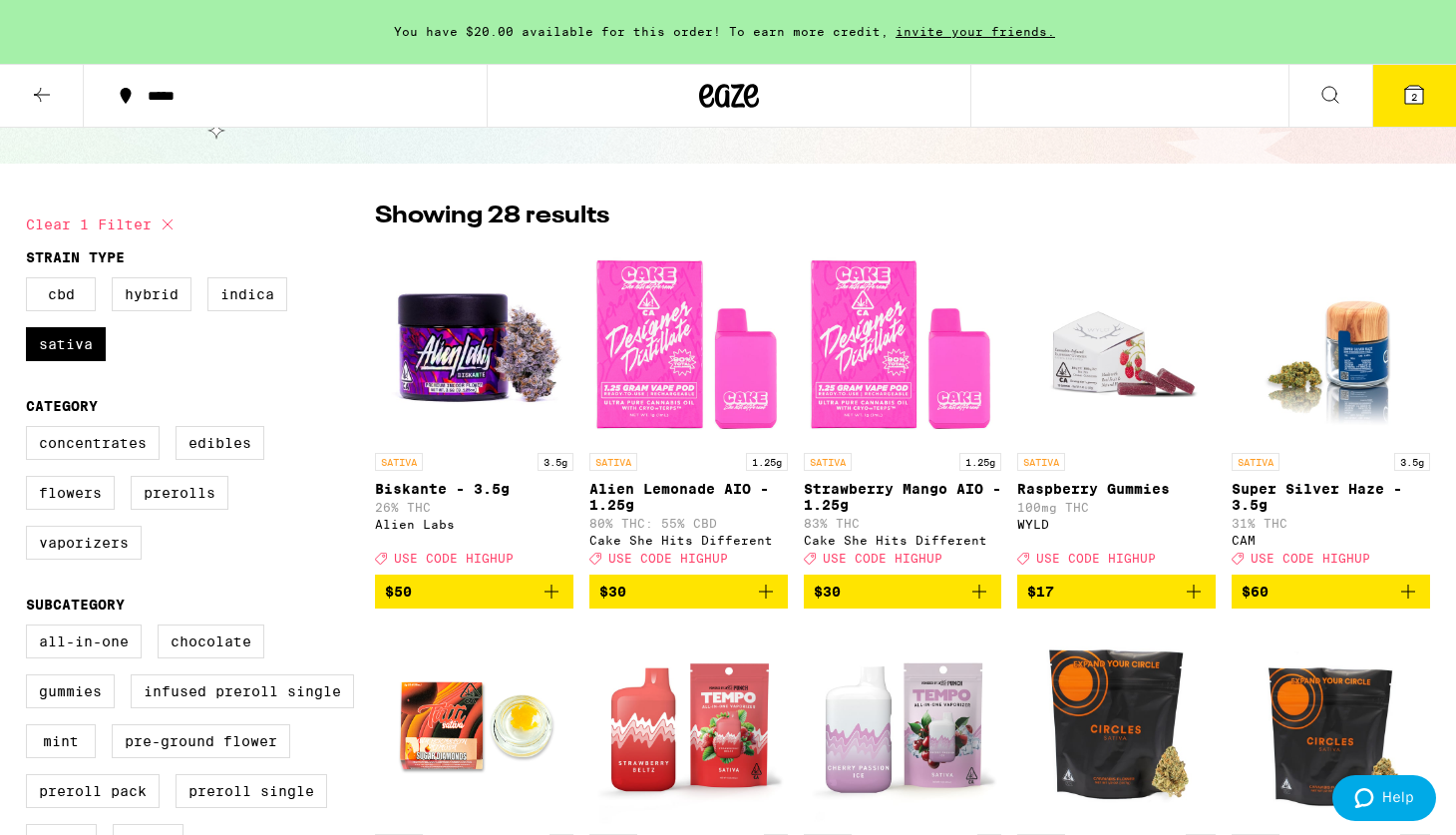 click at bounding box center (1330, 343) 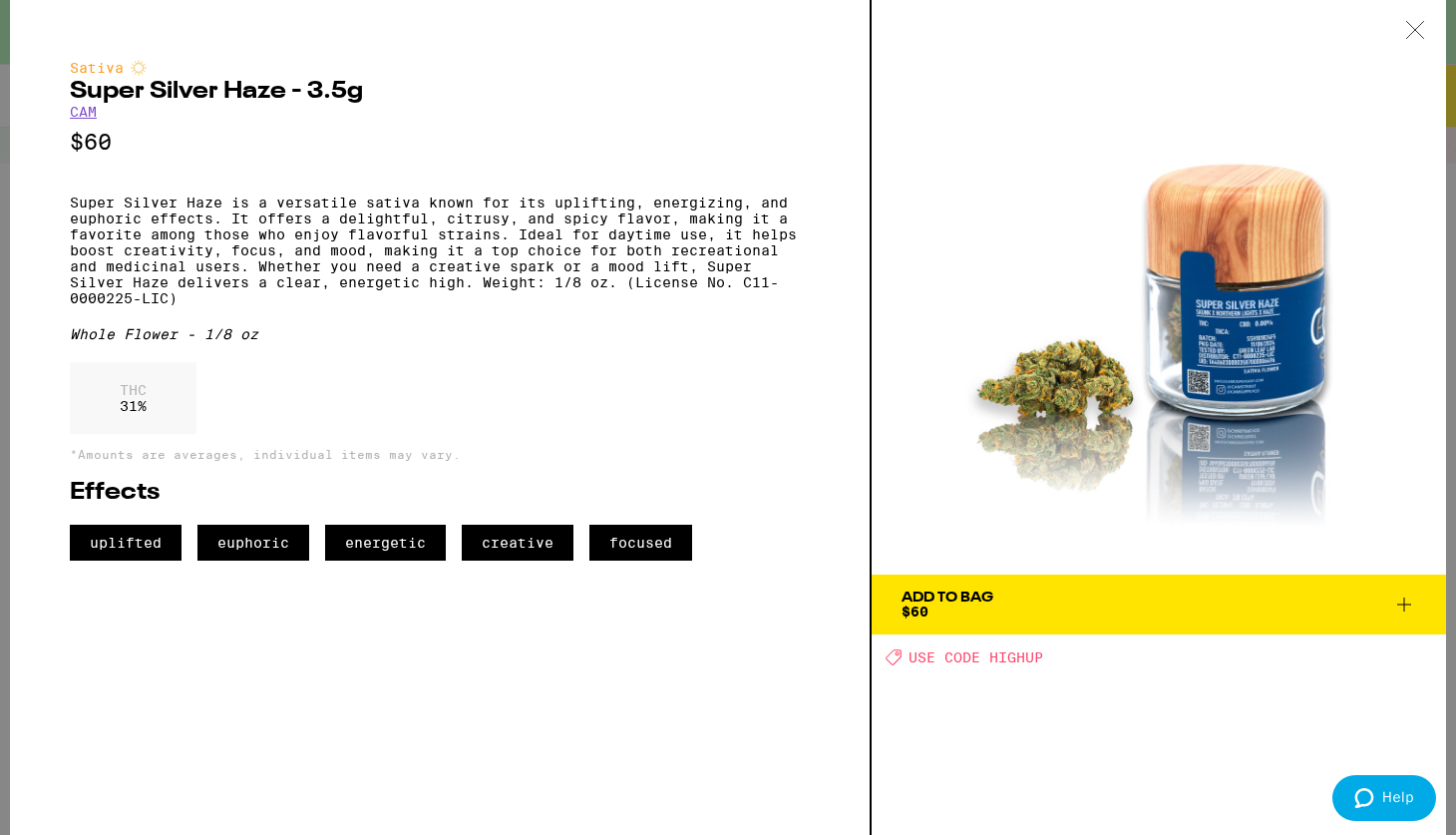 click 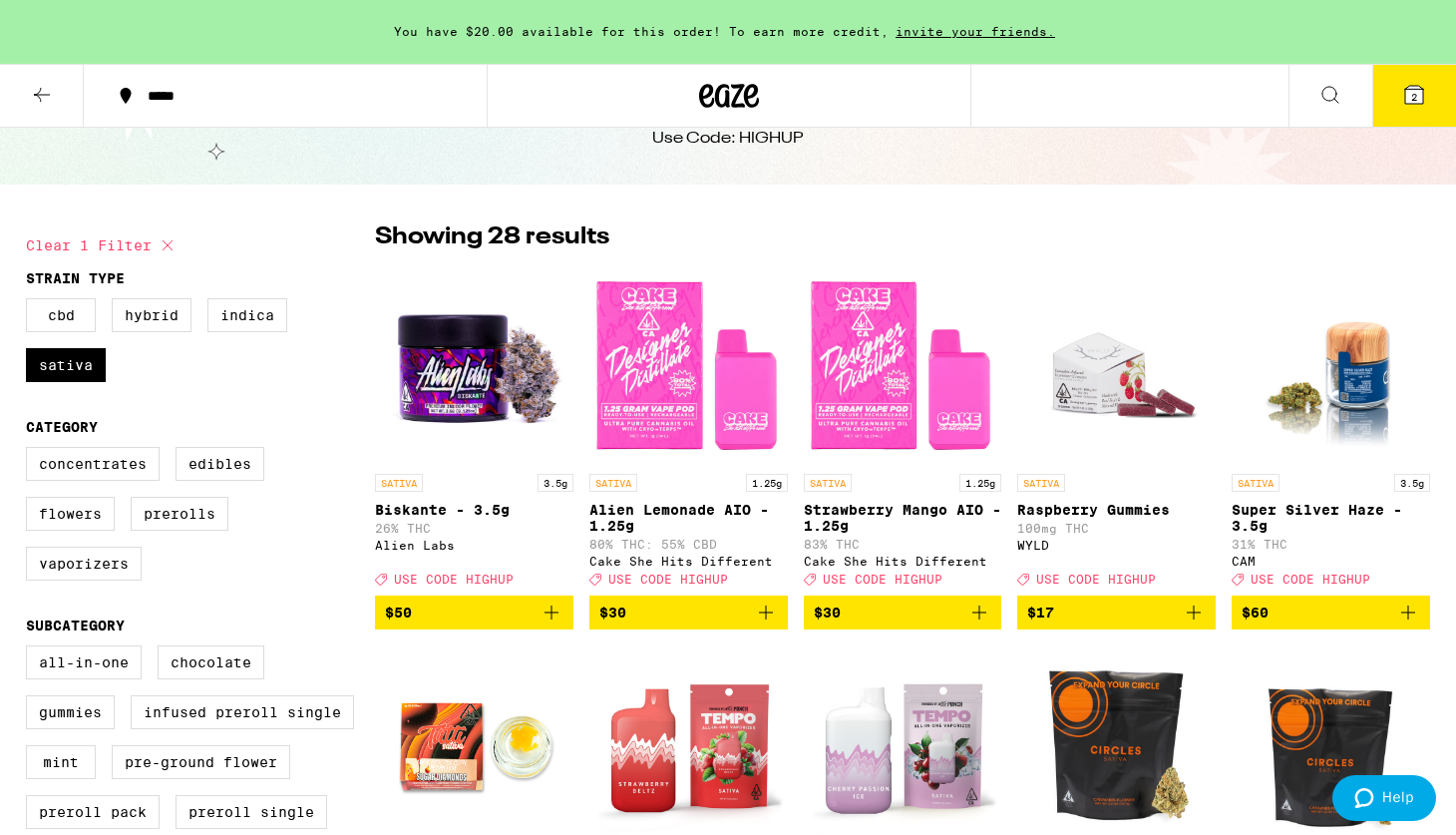 scroll, scrollTop: 0, scrollLeft: 0, axis: both 